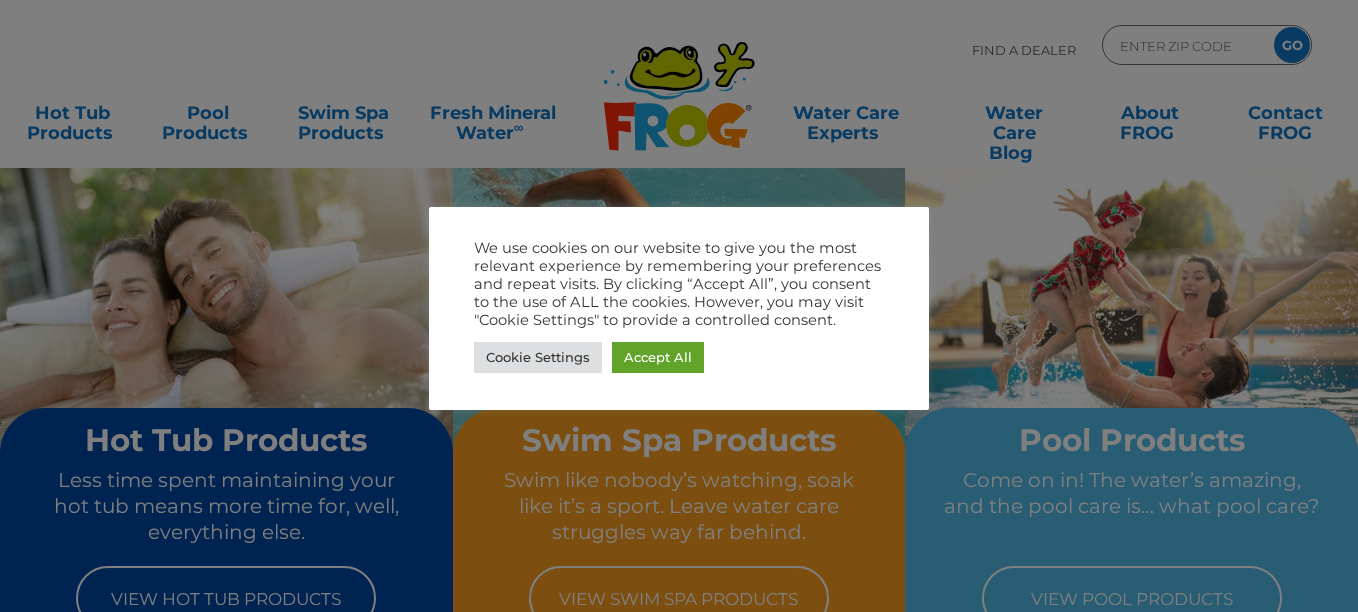 scroll, scrollTop: 0, scrollLeft: 0, axis: both 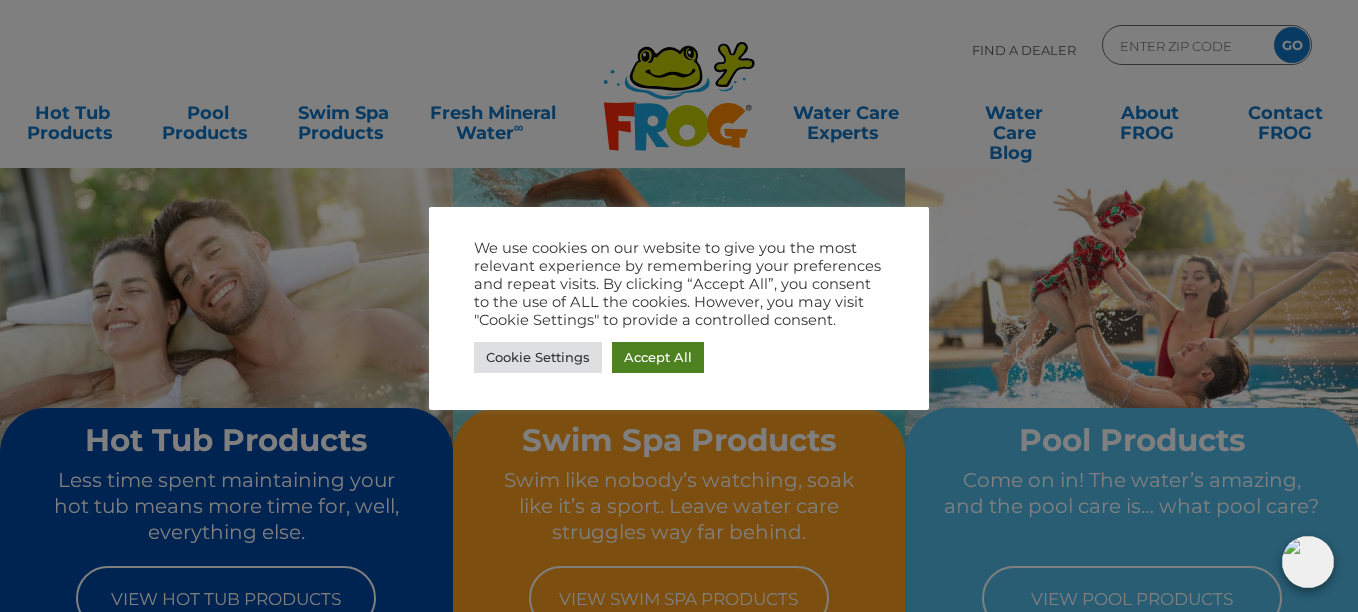 click on "Accept All" at bounding box center (658, 357) 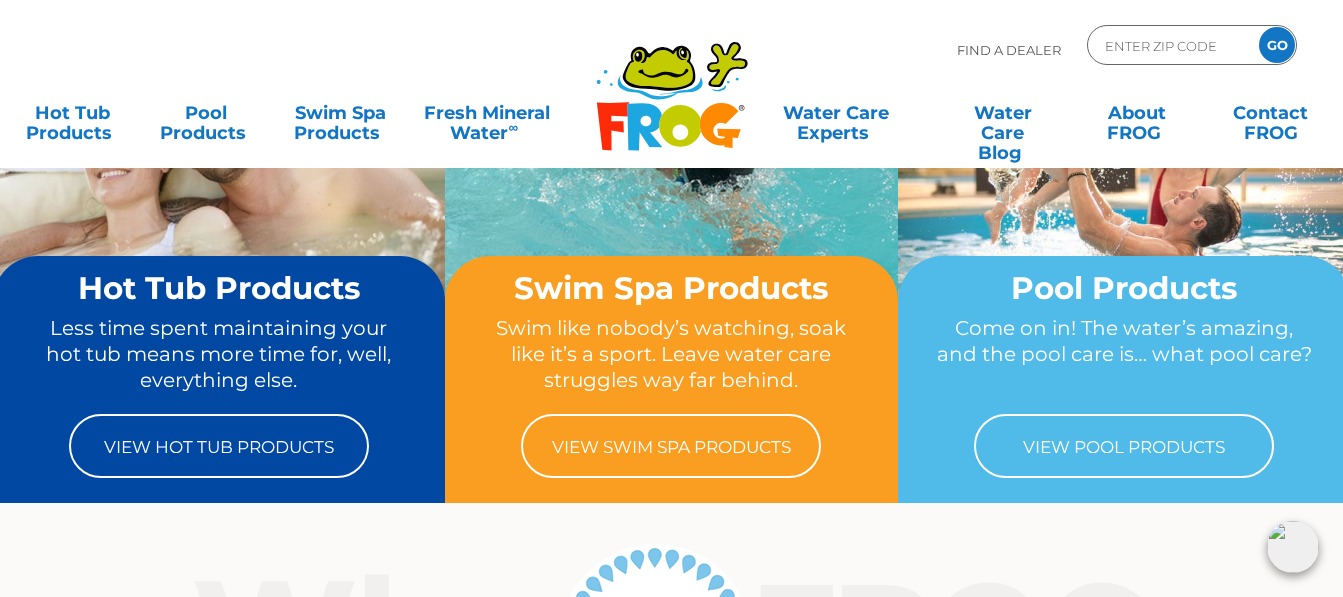 scroll, scrollTop: 200, scrollLeft: 0, axis: vertical 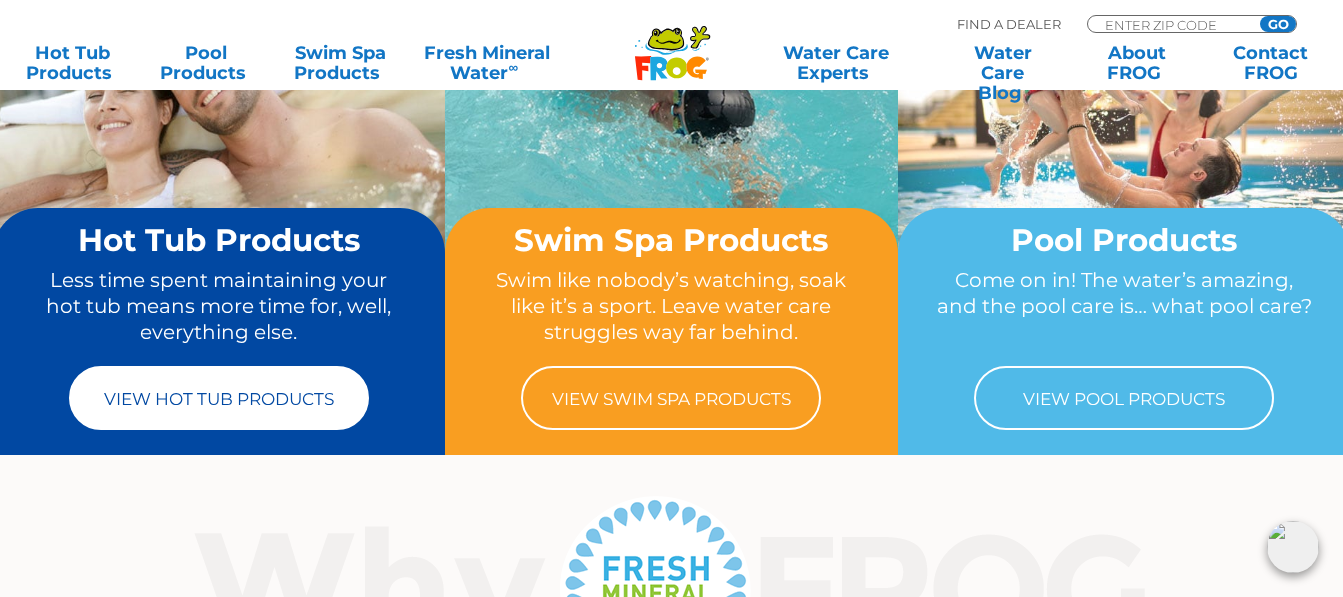 click on "View Hot Tub Products" at bounding box center [219, 398] 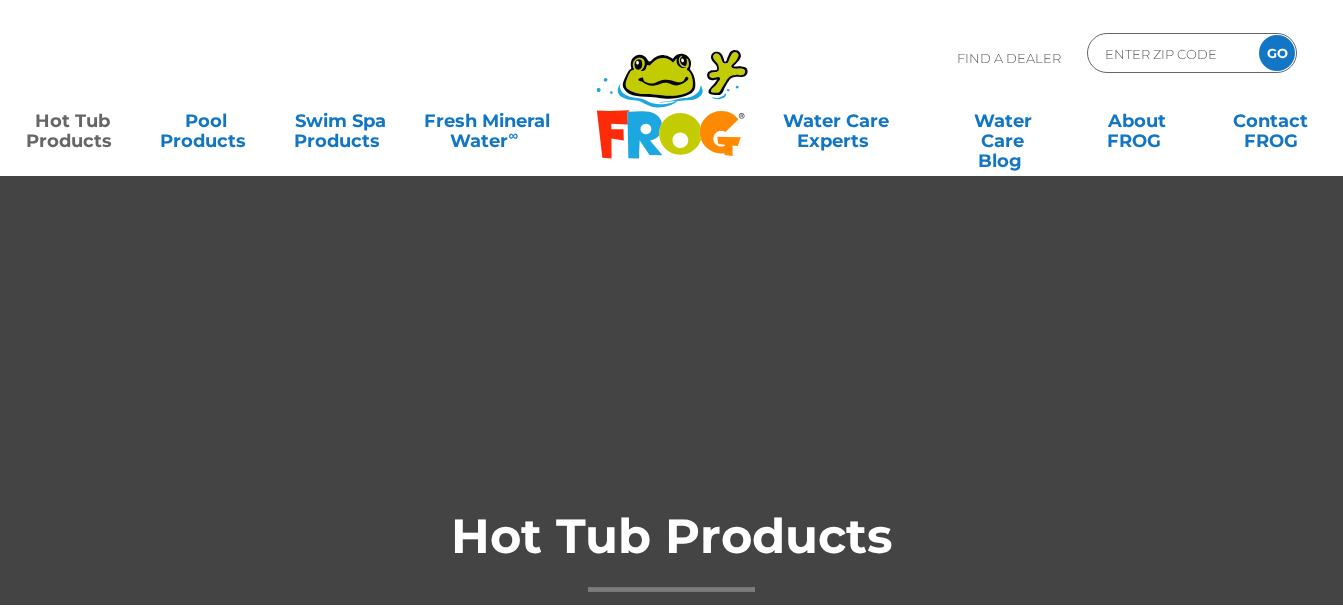 scroll, scrollTop: 0, scrollLeft: 0, axis: both 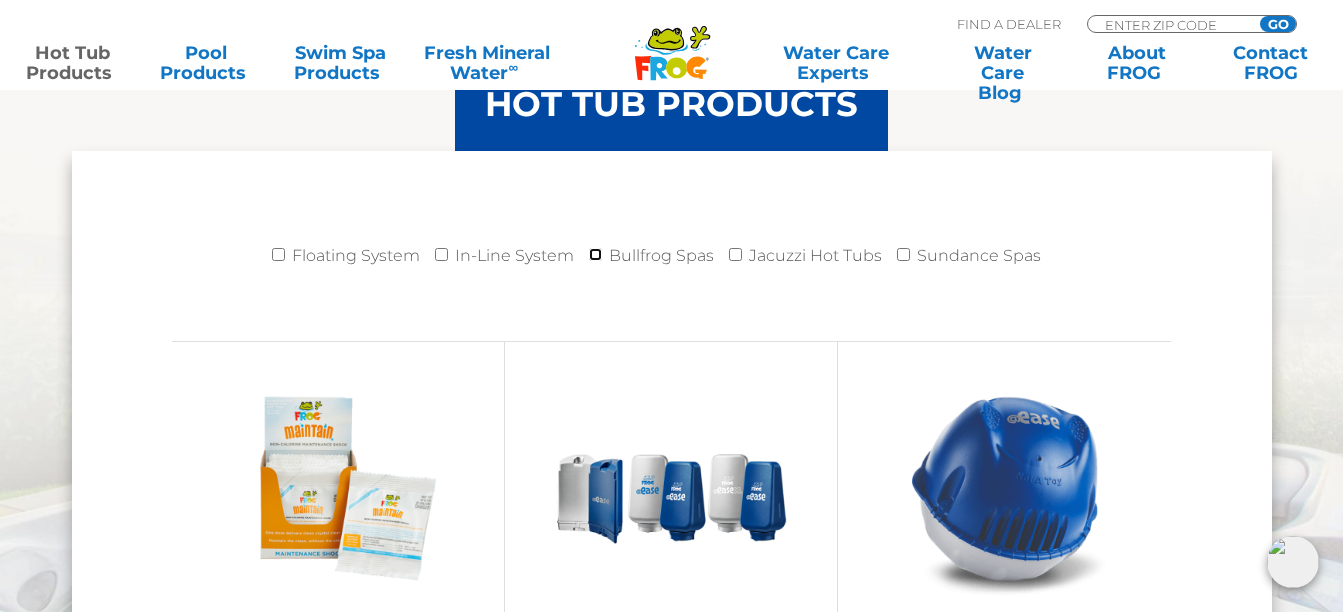 click on "Bullfrog Spas" at bounding box center [595, 254] 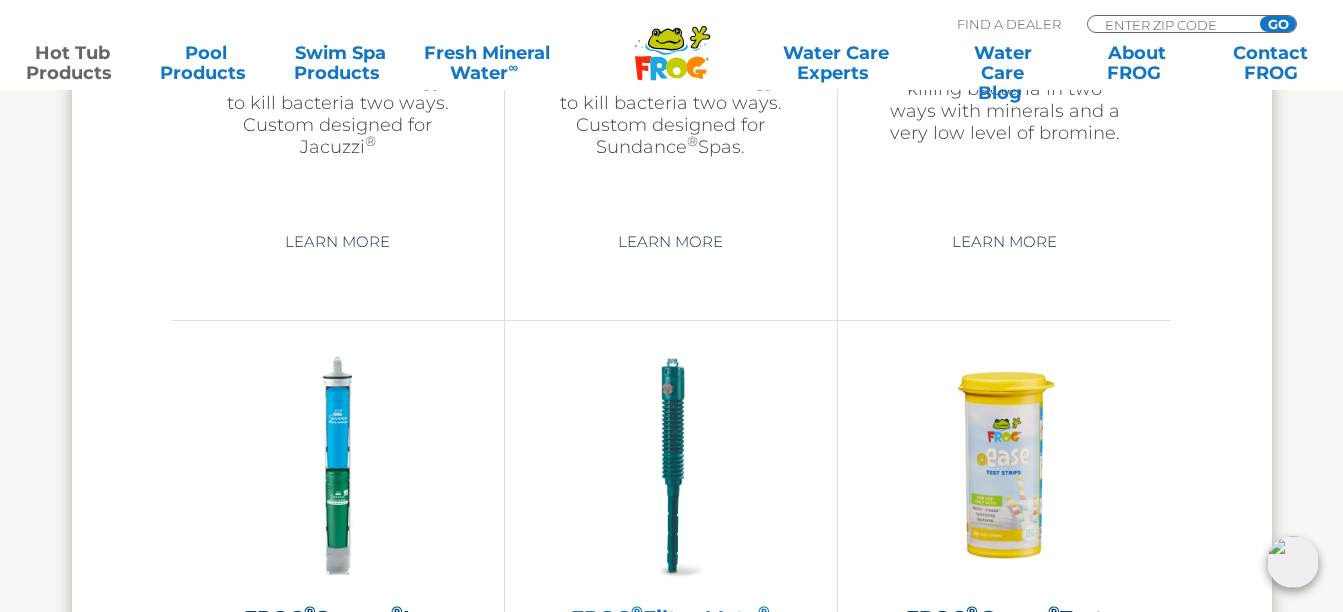 scroll, scrollTop: 4000, scrollLeft: 0, axis: vertical 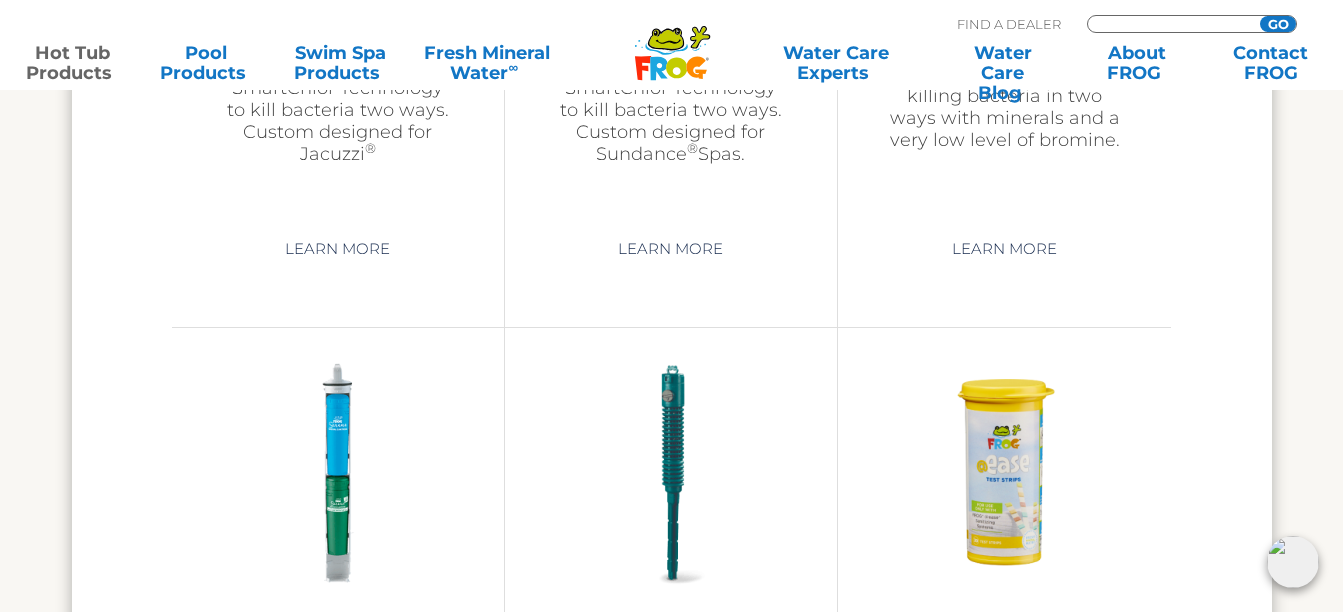 click at bounding box center (1170, 24) 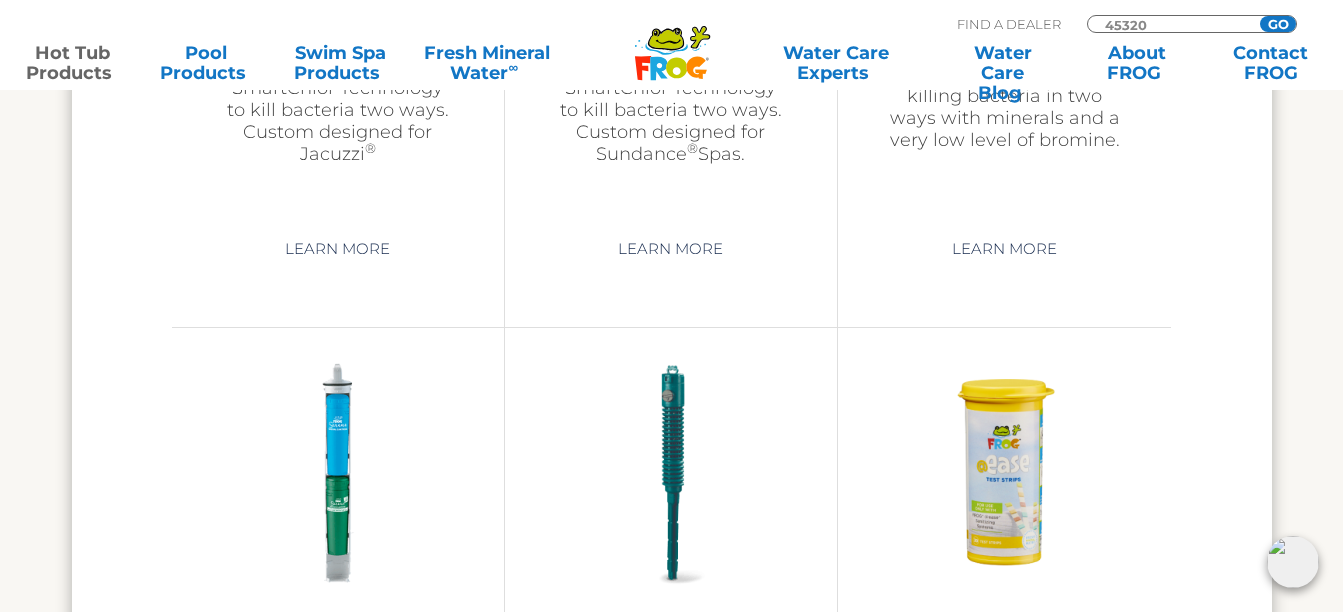 type on "45320" 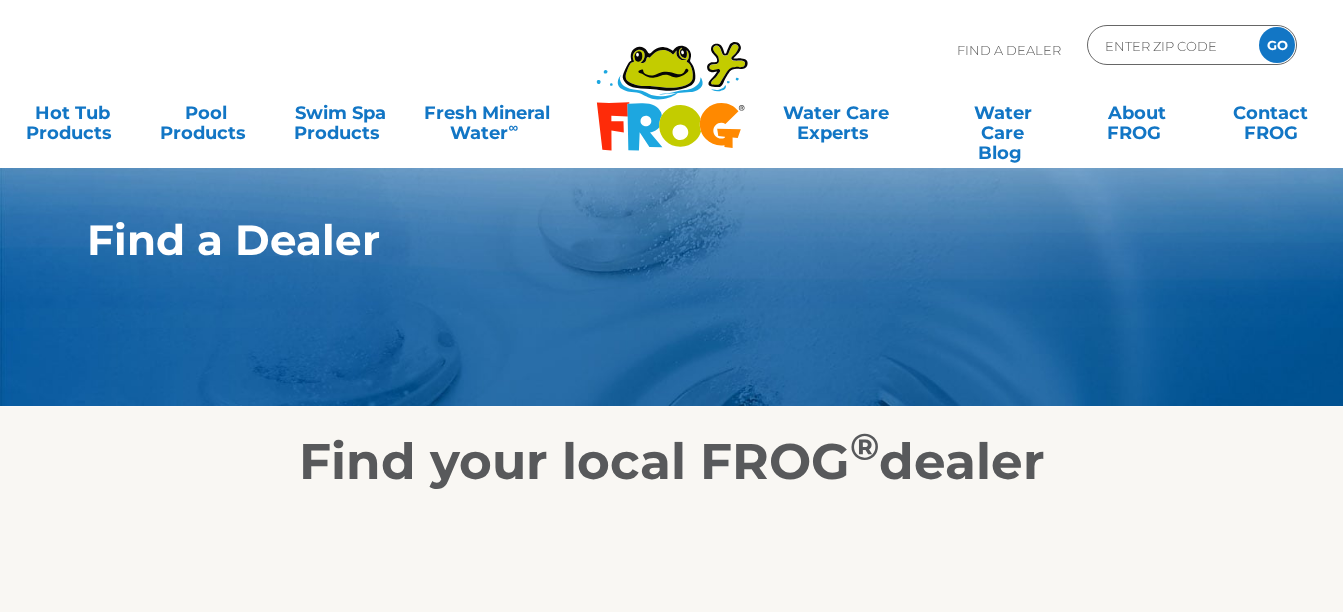 scroll, scrollTop: 0, scrollLeft: 0, axis: both 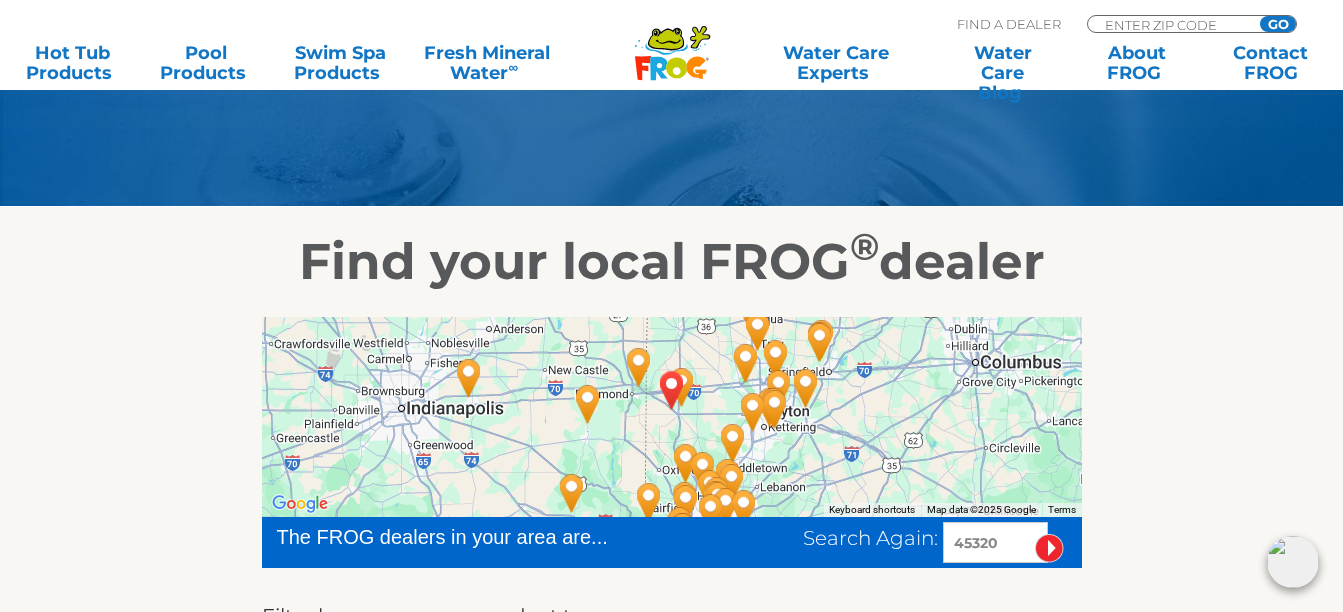 click at bounding box center (1049, 548) 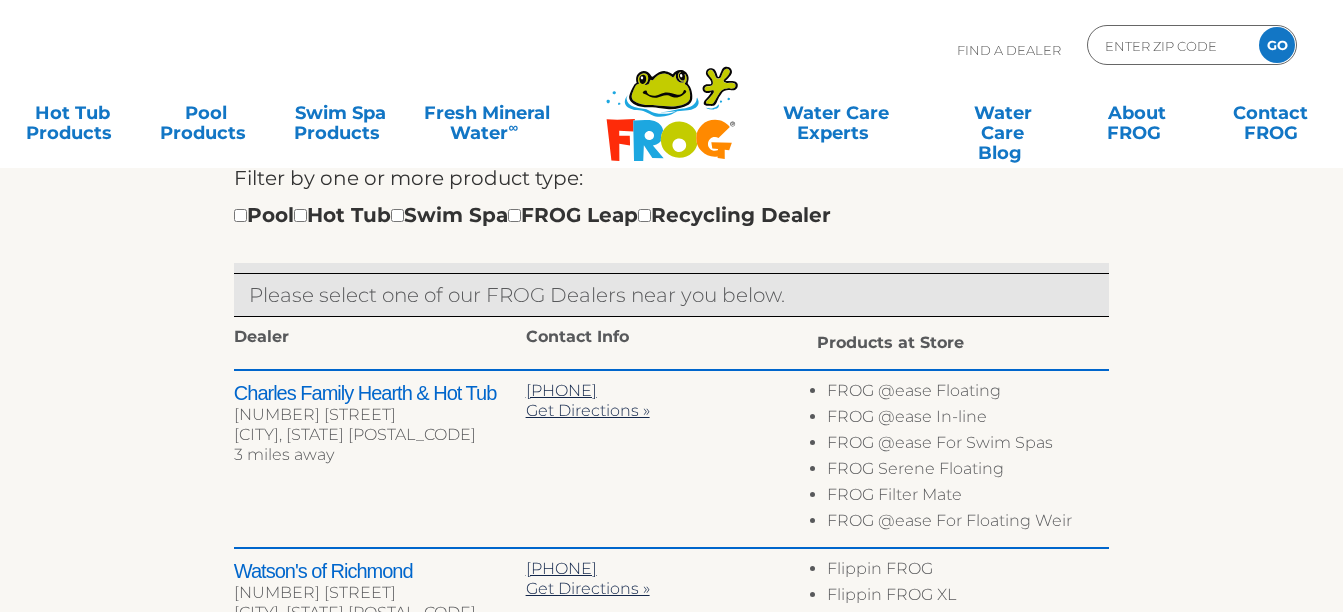 scroll, scrollTop: 0, scrollLeft: 0, axis: both 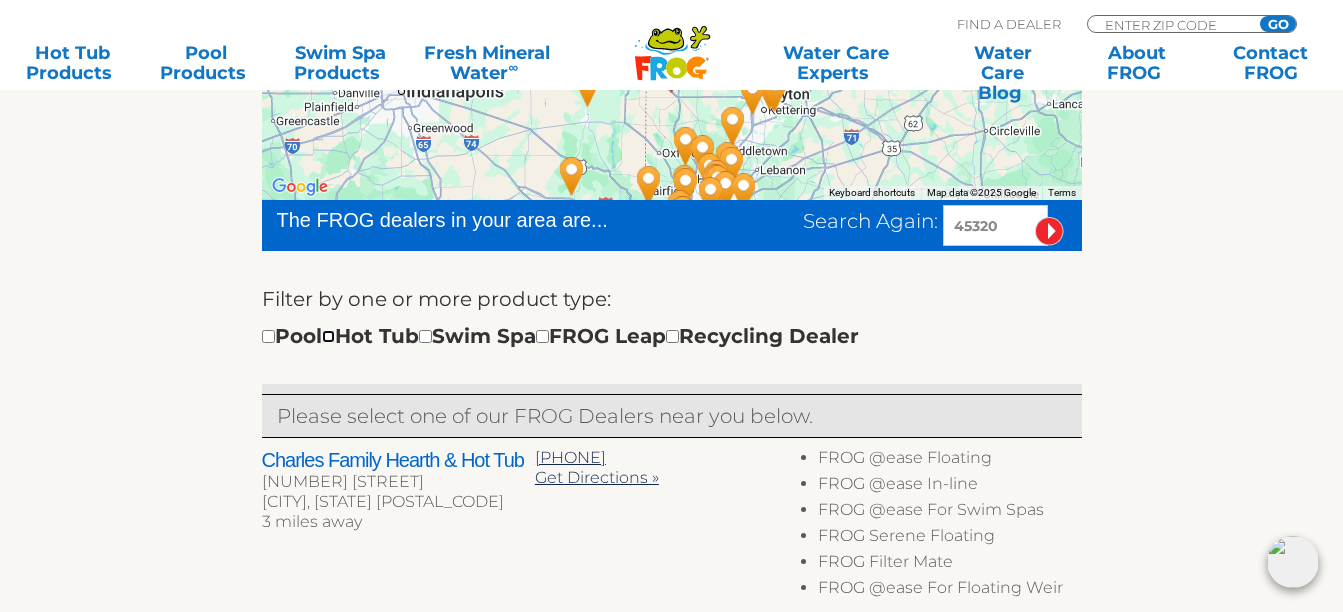 click at bounding box center [328, 336] 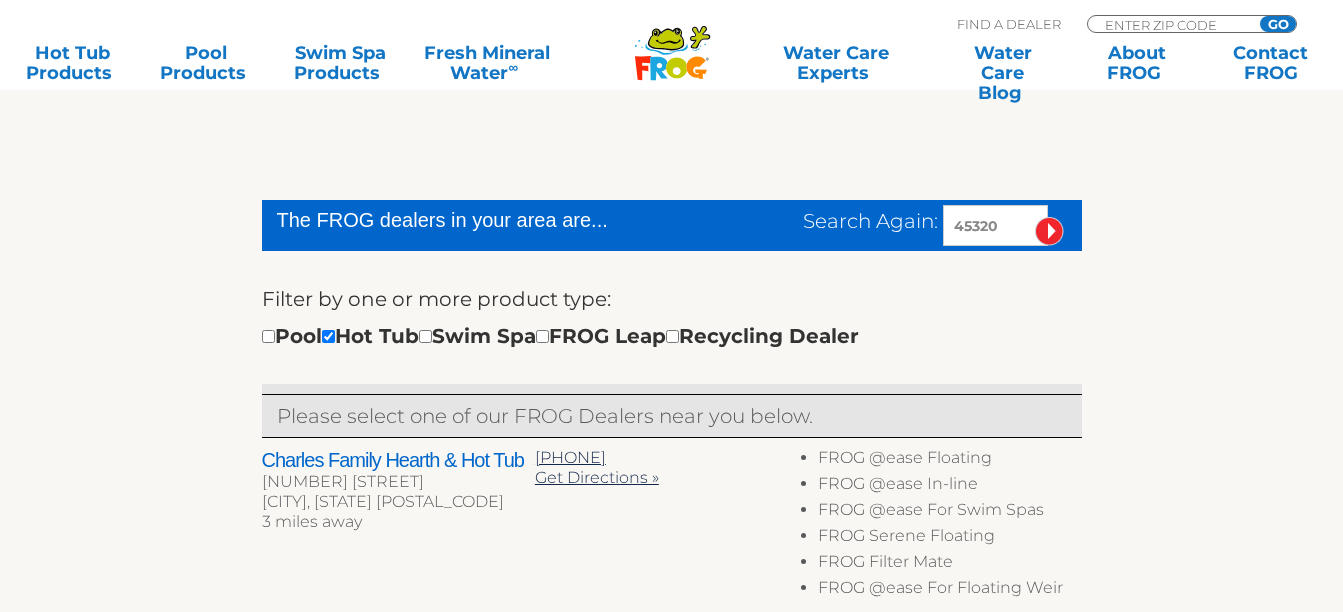 scroll, scrollTop: 517, scrollLeft: 0, axis: vertical 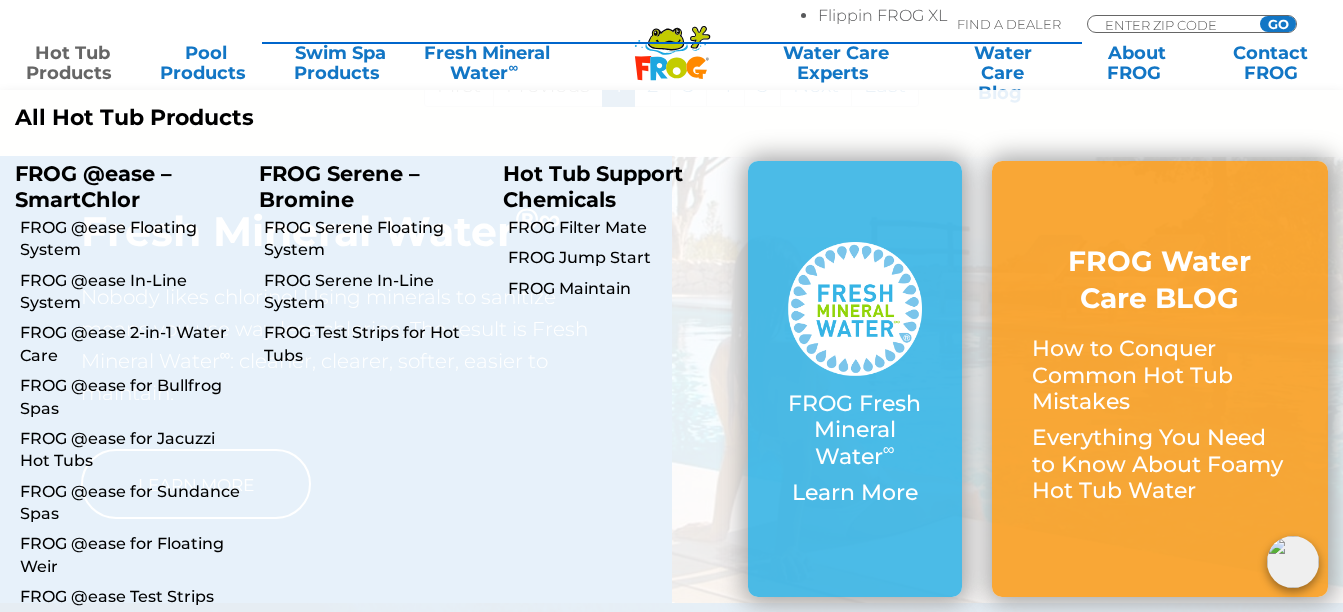 click on "Hot Tub  Products" at bounding box center [72, 63] 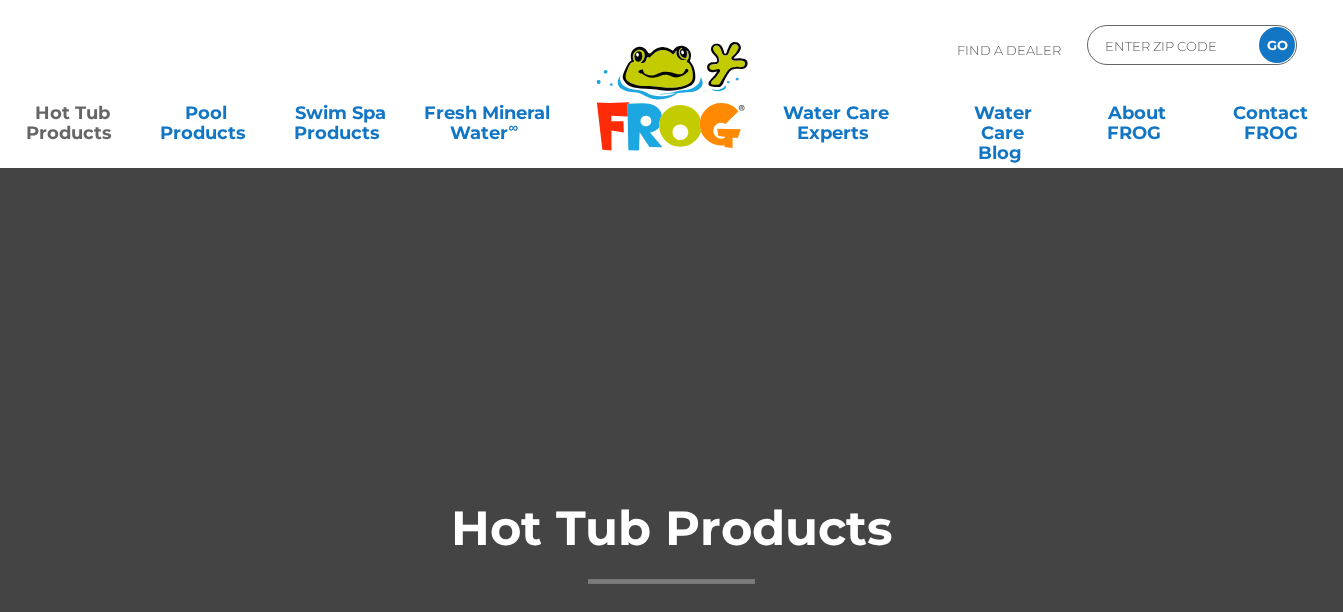 scroll, scrollTop: 0, scrollLeft: 0, axis: both 